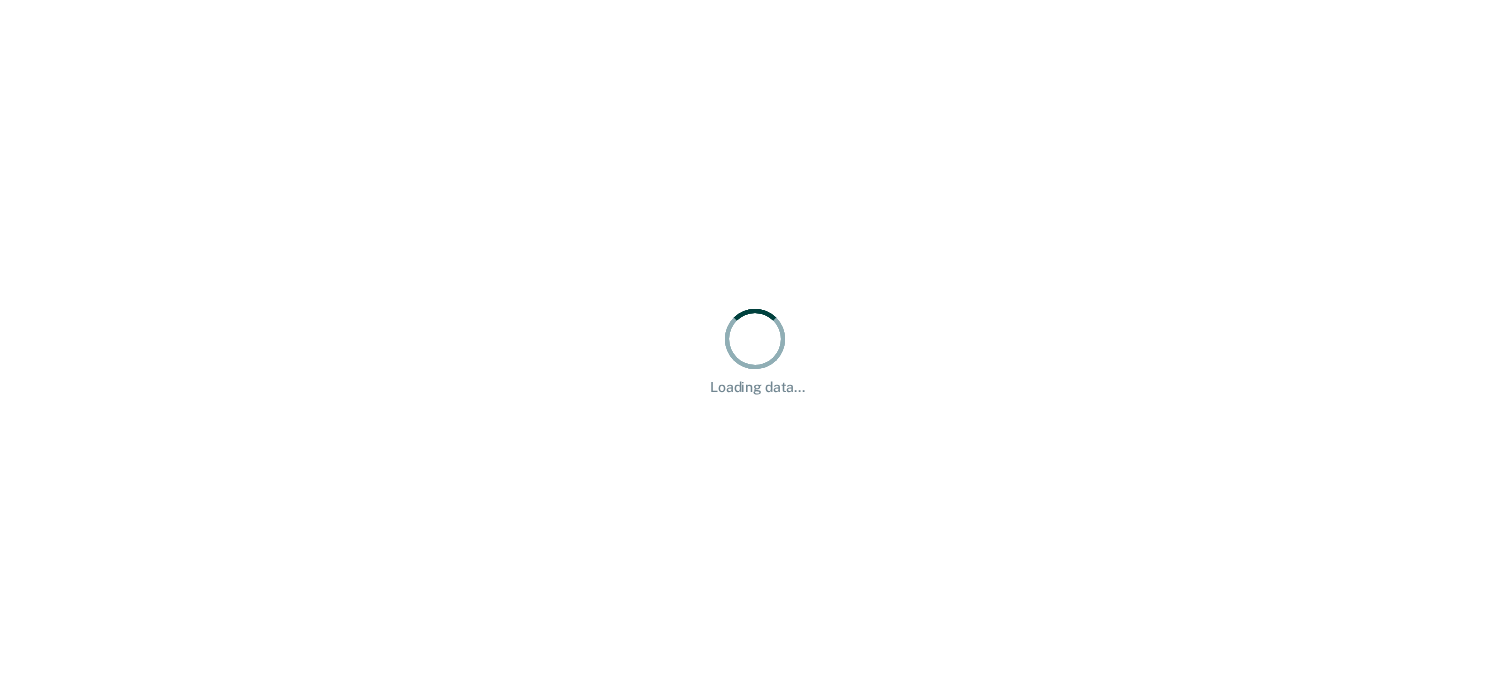scroll, scrollTop: 0, scrollLeft: 0, axis: both 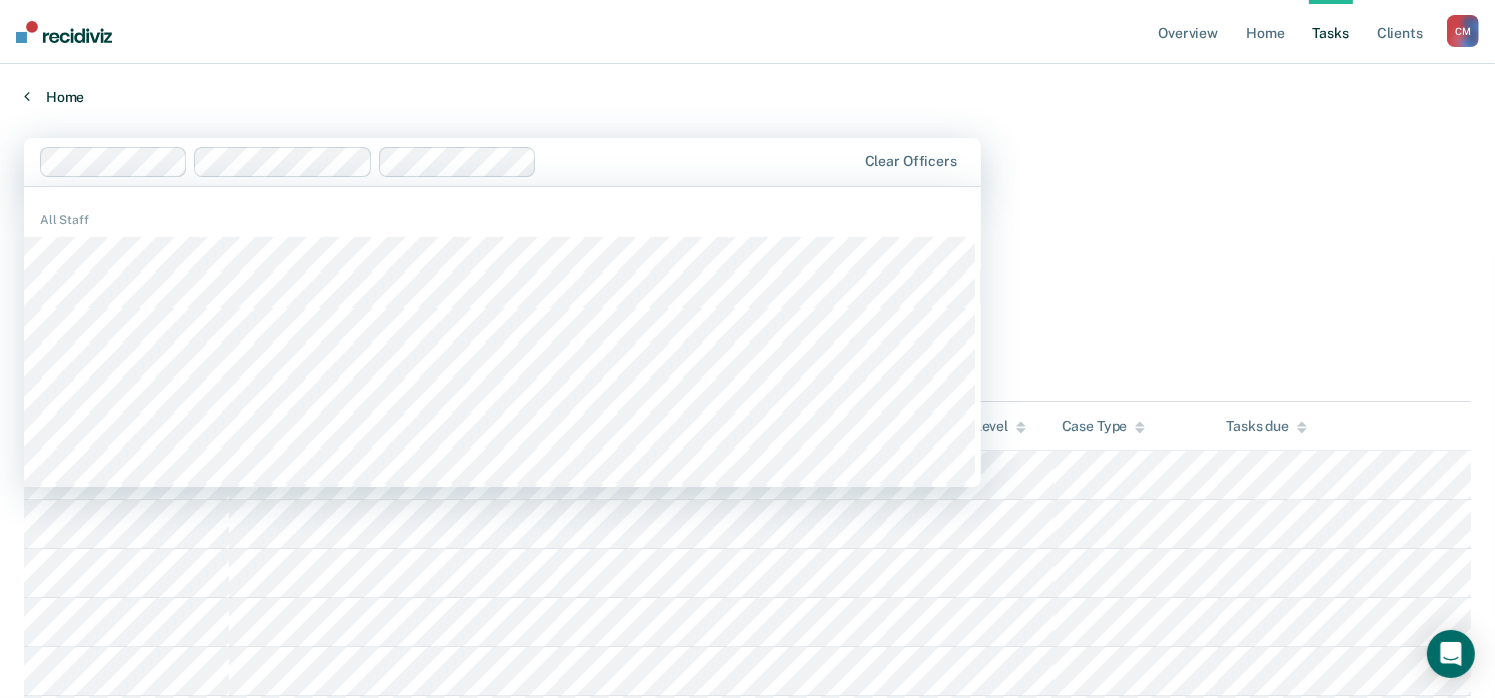 click on "Home" at bounding box center (747, 97) 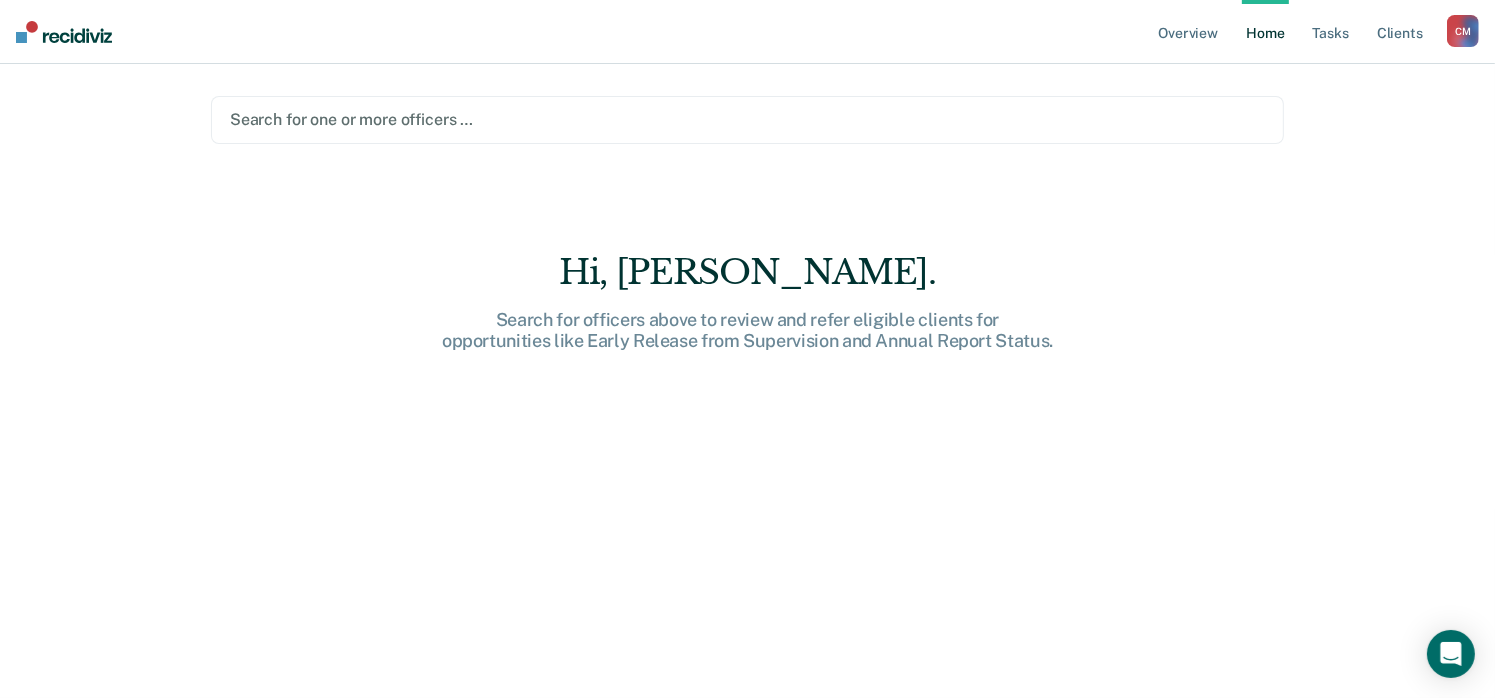 click at bounding box center [747, 119] 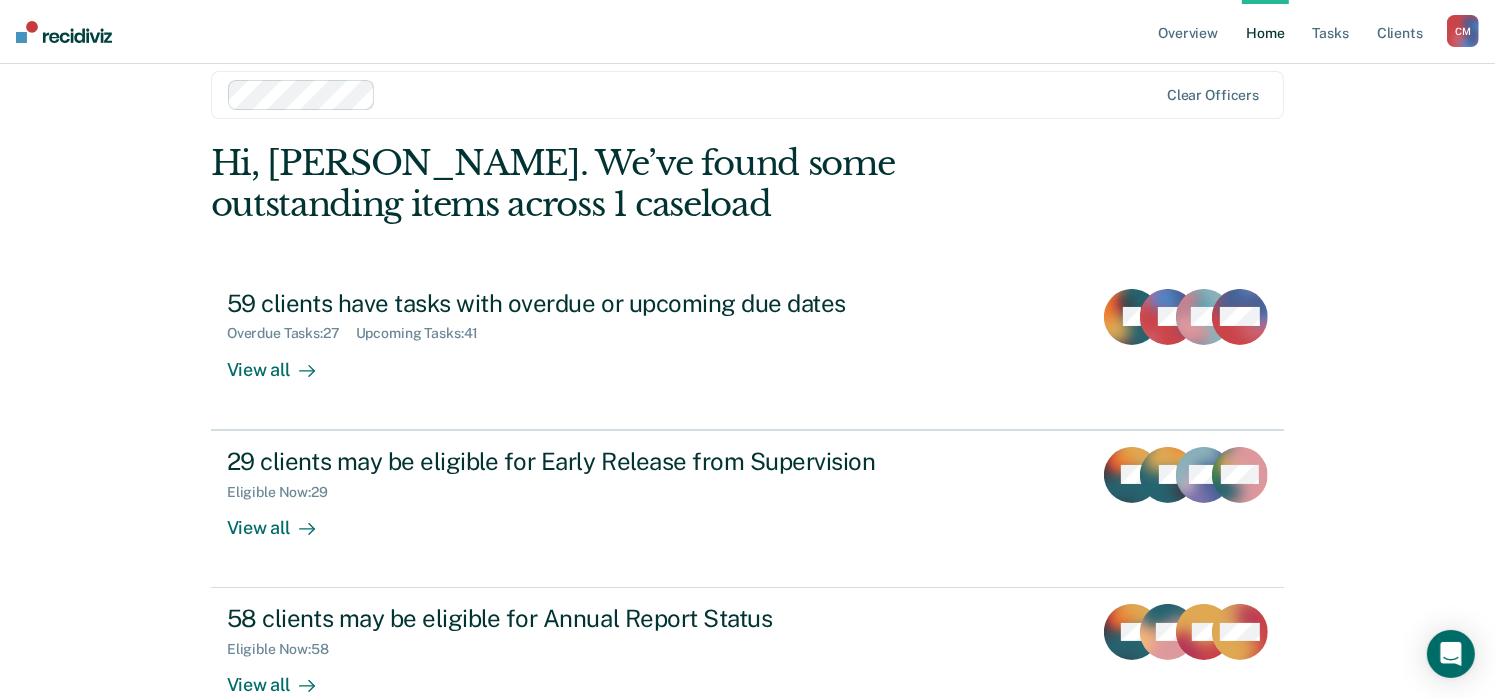 scroll, scrollTop: 0, scrollLeft: 0, axis: both 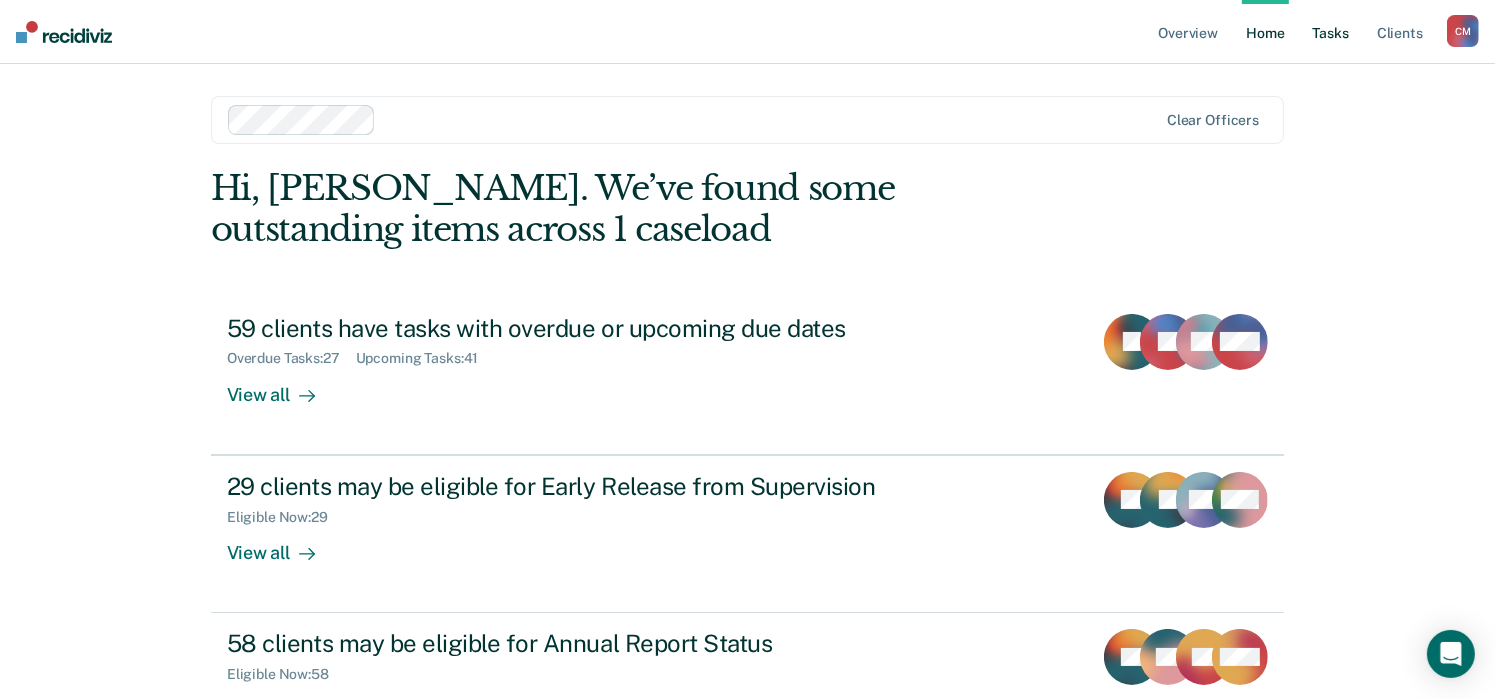 click on "Tasks" at bounding box center [1331, 32] 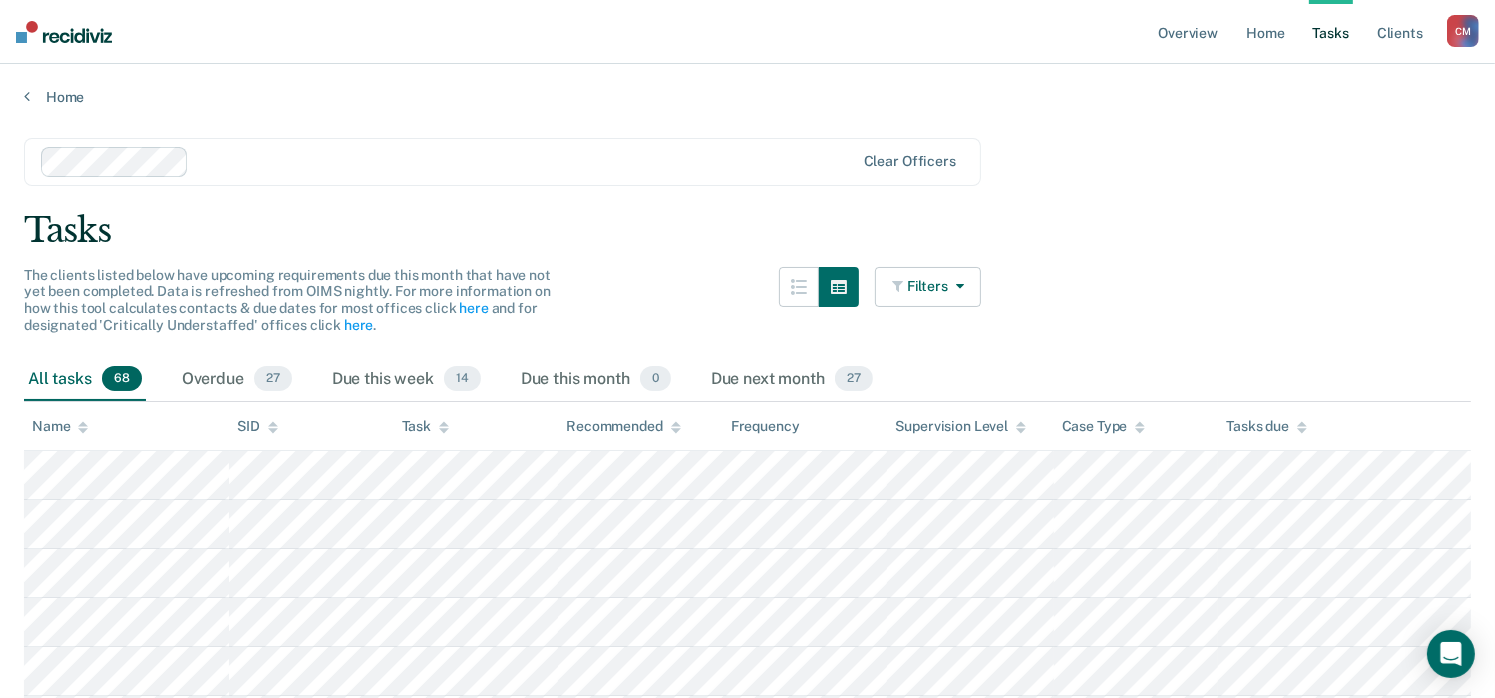 click on "Filters" at bounding box center [928, 287] 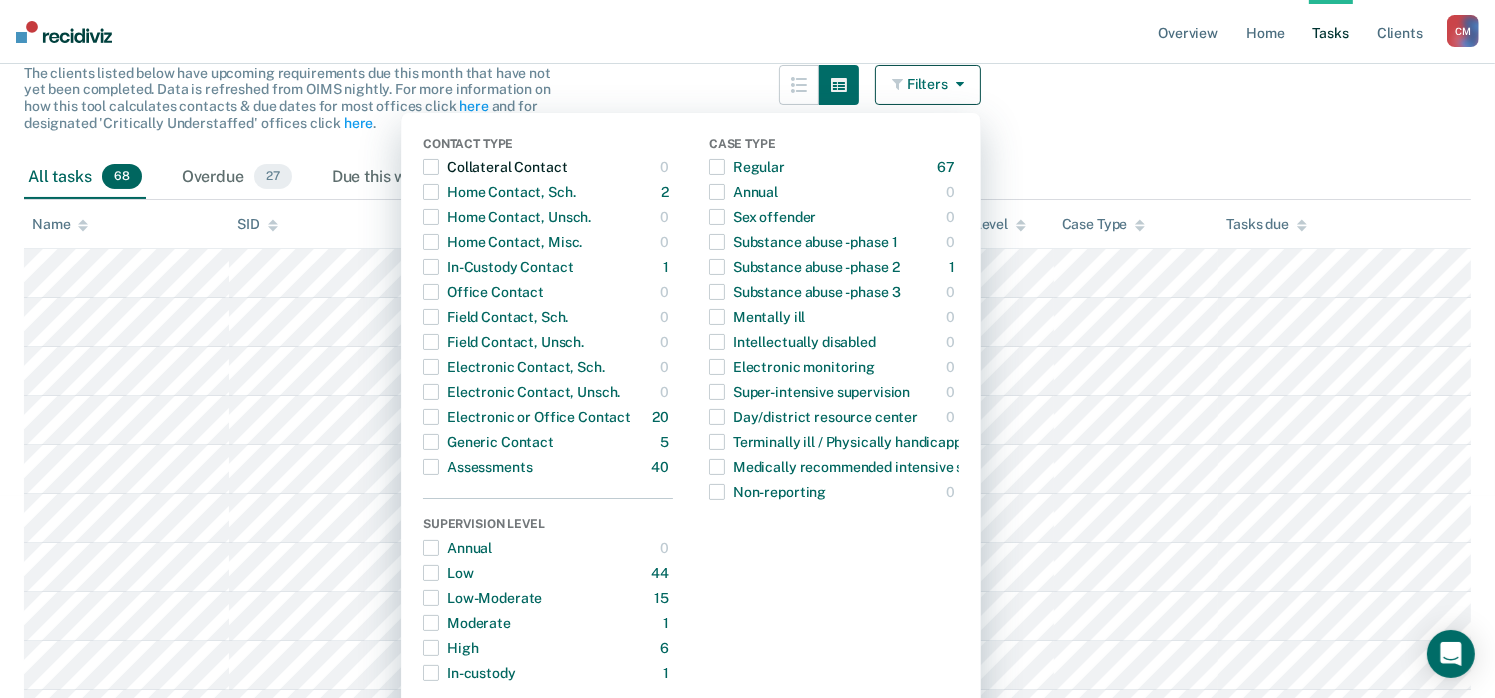 scroll, scrollTop: 400, scrollLeft: 0, axis: vertical 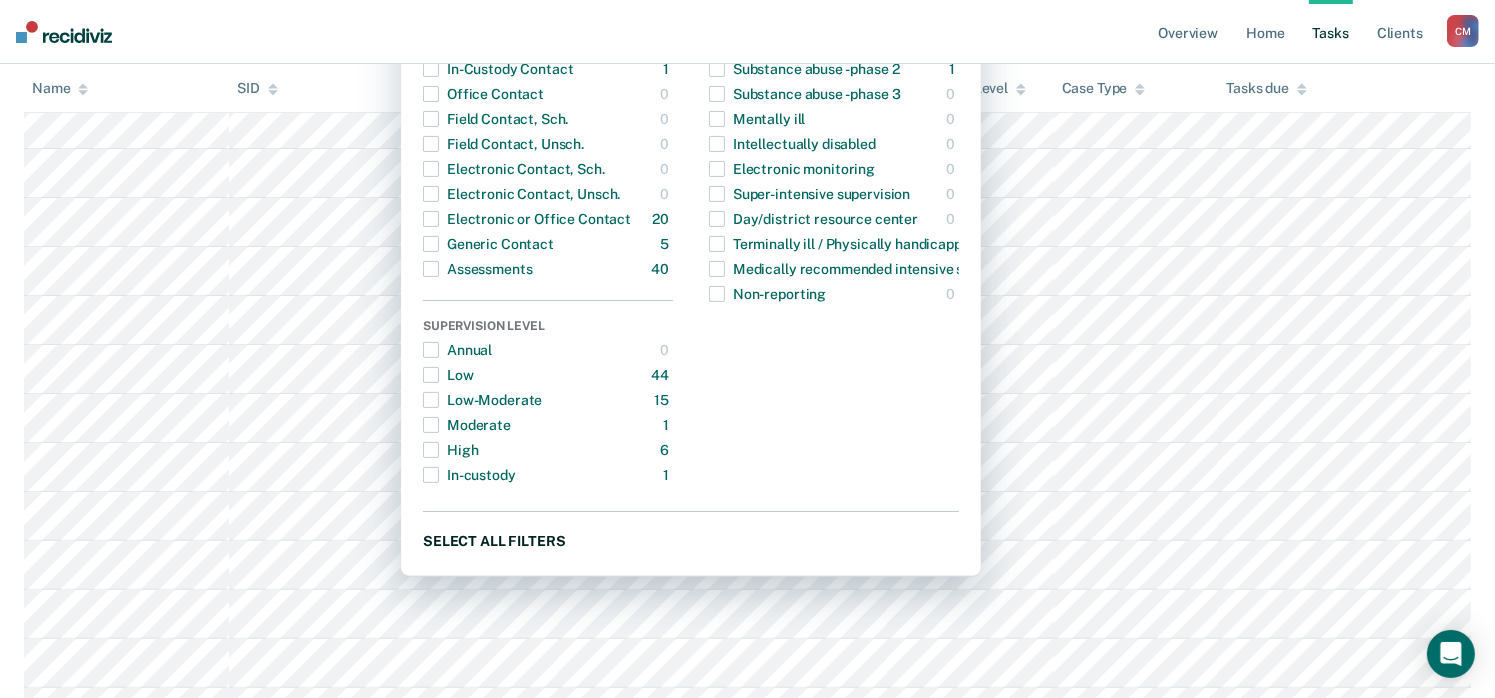 click on "Select all filters" at bounding box center (691, 540) 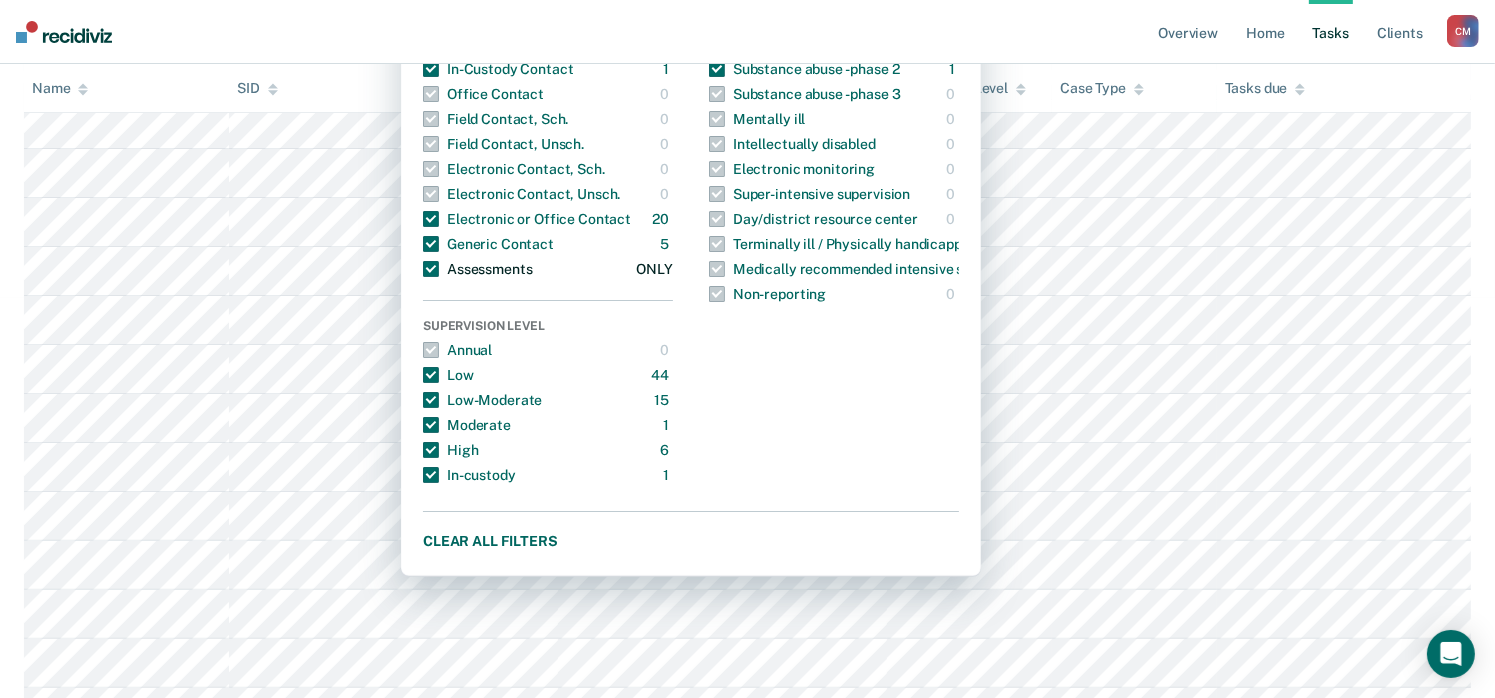 click at bounding box center [431, 269] 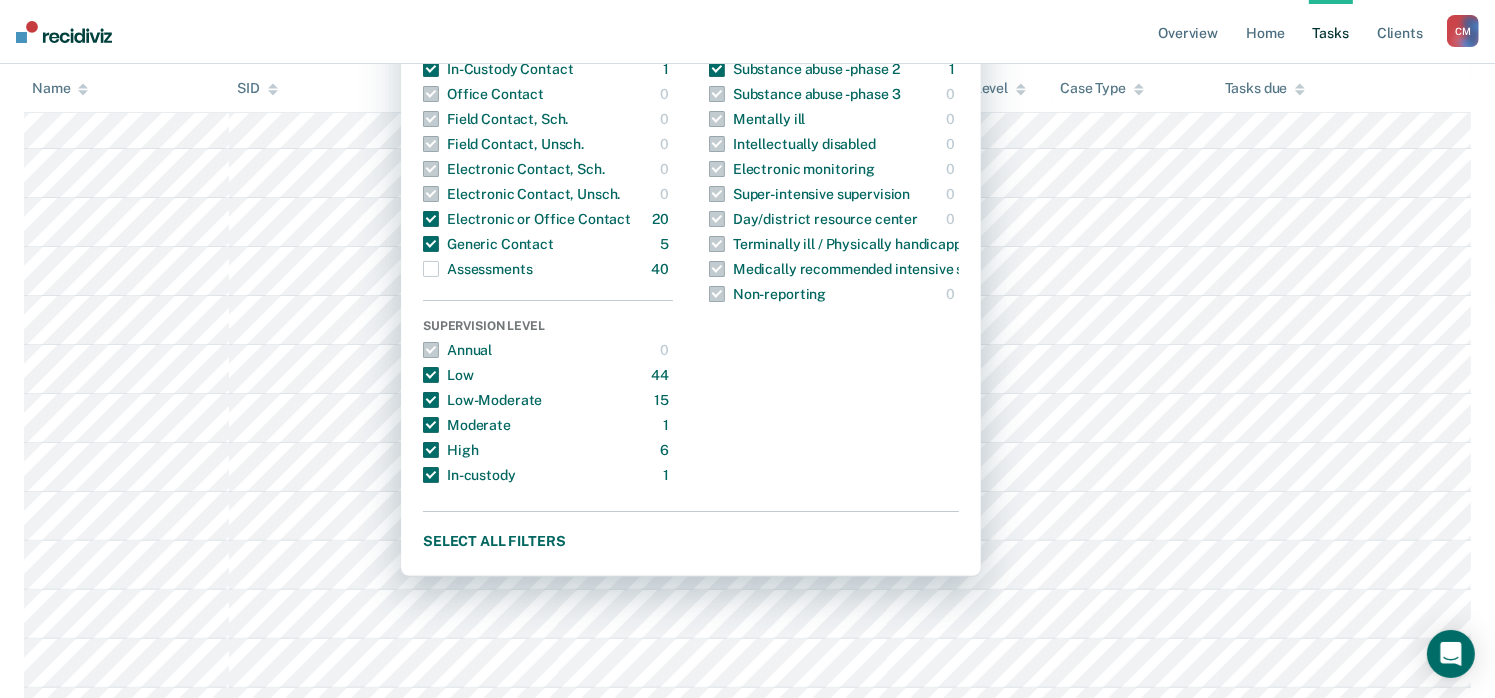 click on "Case Type Regular 67 ONLY Annual 0 ONLY Sex offender 0 ONLY Substance abuse - phase 1 0 ONLY Substance abuse - phase 2 1 ONLY Substance abuse - phase 3 0 ONLY Mentally ill 0 ONLY Intellectually disabled 0 ONLY Electronic monitoring 0 ONLY Super-intensive supervision 0 ONLY Day/district resource center 0 ONLY Terminally ill / Physically handicapped 0 ONLY Medically recommended intensive supervision 0 ONLY Non-reporting 0 ONLY" at bounding box center (834, 213) 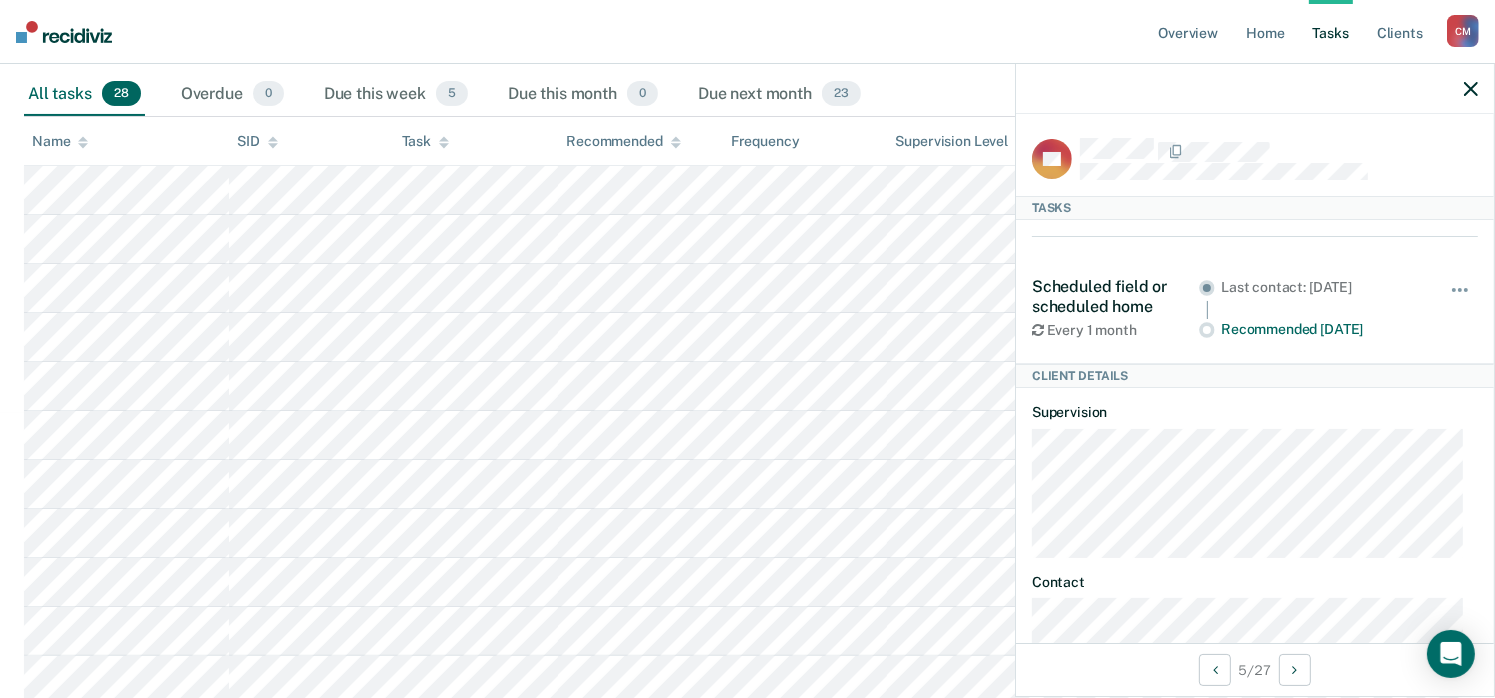 scroll, scrollTop: 200, scrollLeft: 0, axis: vertical 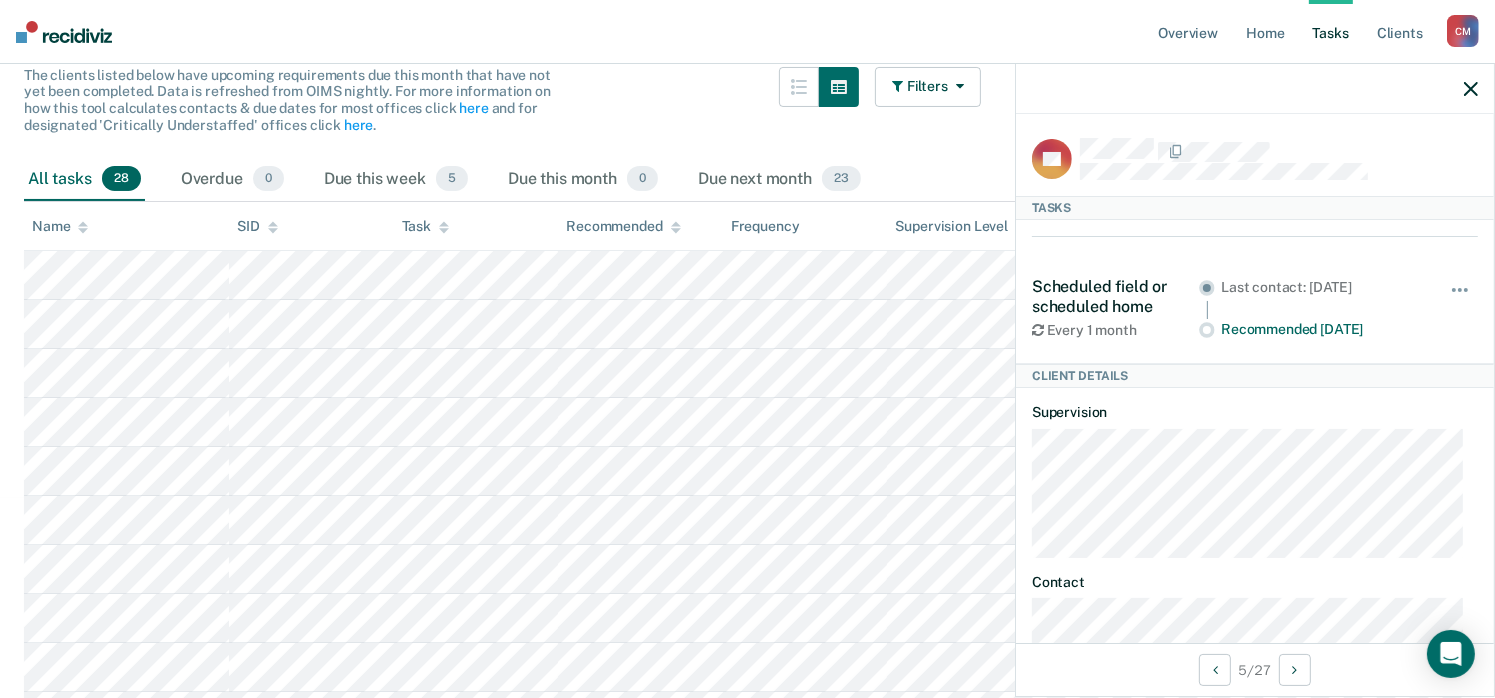 click on "The clients listed below have upcoming requirements due this month that have not yet been completed. Data is refreshed from OIMS nightly. For more information on how this tool calculates contacts & due dates for most offices click   here   and for designated 'Critically Understaffed' offices click   here .  Filters Contact Type Collateral Contact 0 ONLY Home Contact, Sch. 2 ONLY Home Contact, Unsch. 0 ONLY Home Contact, Misc. 0 ONLY In-Custody Contact 1 ONLY Office Contact 0 ONLY Field Contact, Sch. 0 ONLY Field Contact, Unsch. 0 ONLY Electronic Contact, Sch. 0 ONLY Electronic Contact, Unsch. 0 ONLY Electronic or Office Contact 20 ONLY Generic Contact 5 ONLY Assessments 40 ONLY Supervision Level Annual 0 ONLY Low 44 ONLY Low-Moderate 15 ONLY Moderate 1 ONLY High 6 ONLY In-custody 1 ONLY Case Type Regular 67 ONLY Annual 0 ONLY Sex offender 0 ONLY Substance abuse - phase 1 0 ONLY Substance abuse - phase 2 1 ONLY Substance abuse - phase 3 0 ONLY Mentally ill 0 ONLY Intellectually disabled 0 ONLY 0 ONLY 0 ONLY 0" at bounding box center (502, 112) 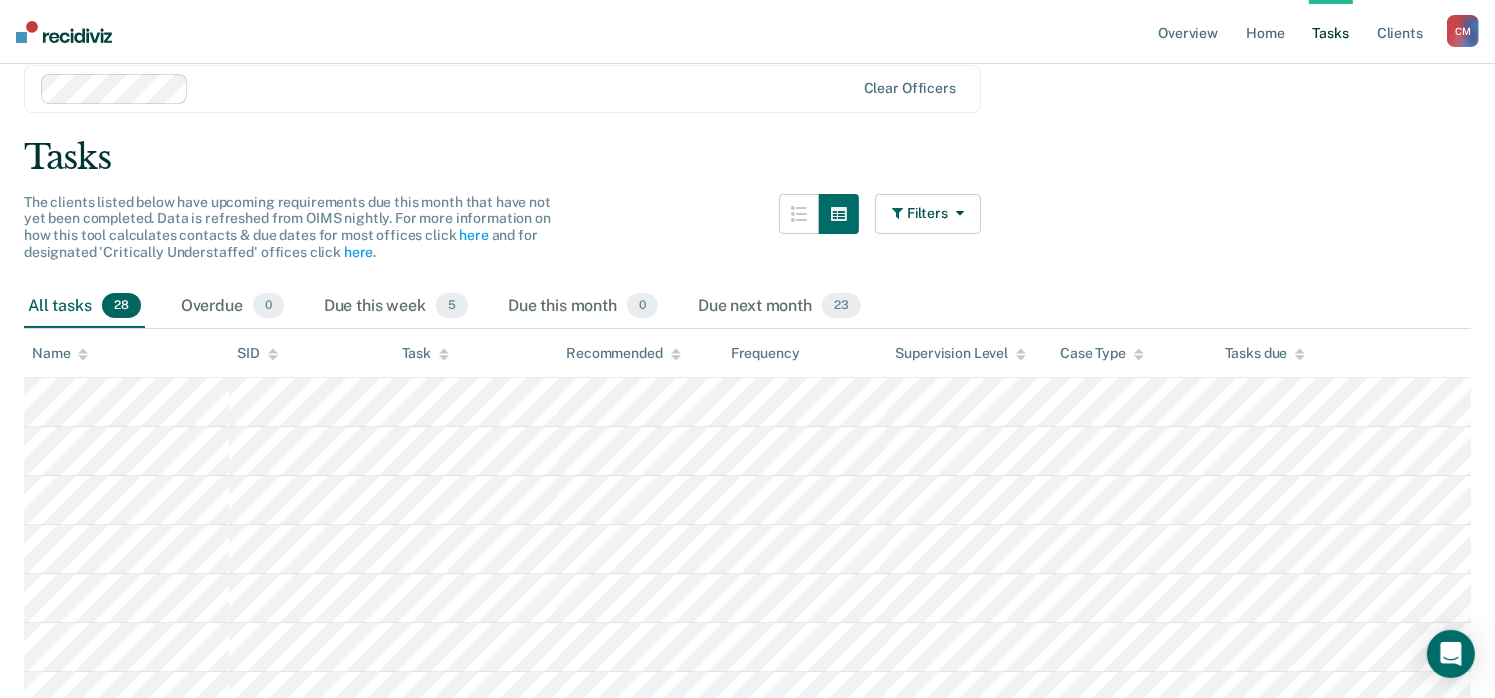 scroll, scrollTop: 0, scrollLeft: 0, axis: both 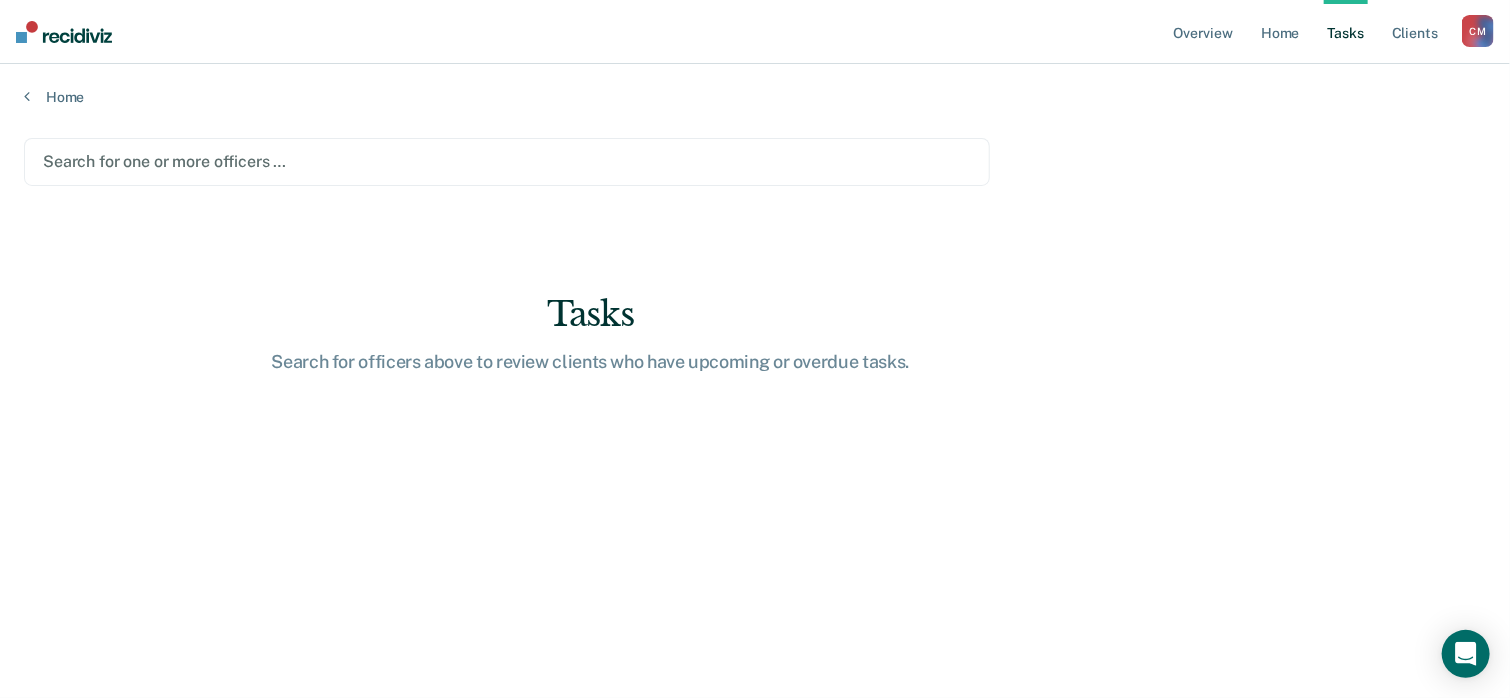 click at bounding box center (507, 161) 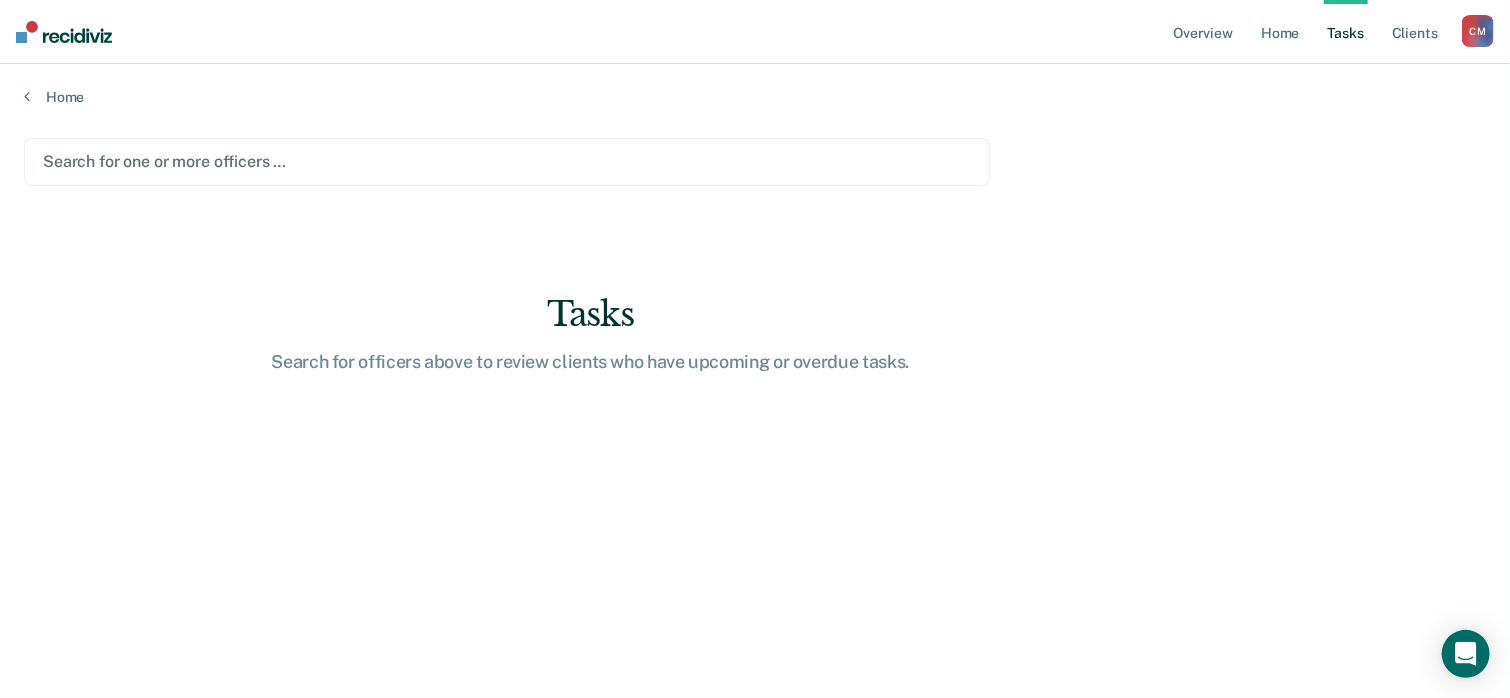 click at bounding box center [507, 161] 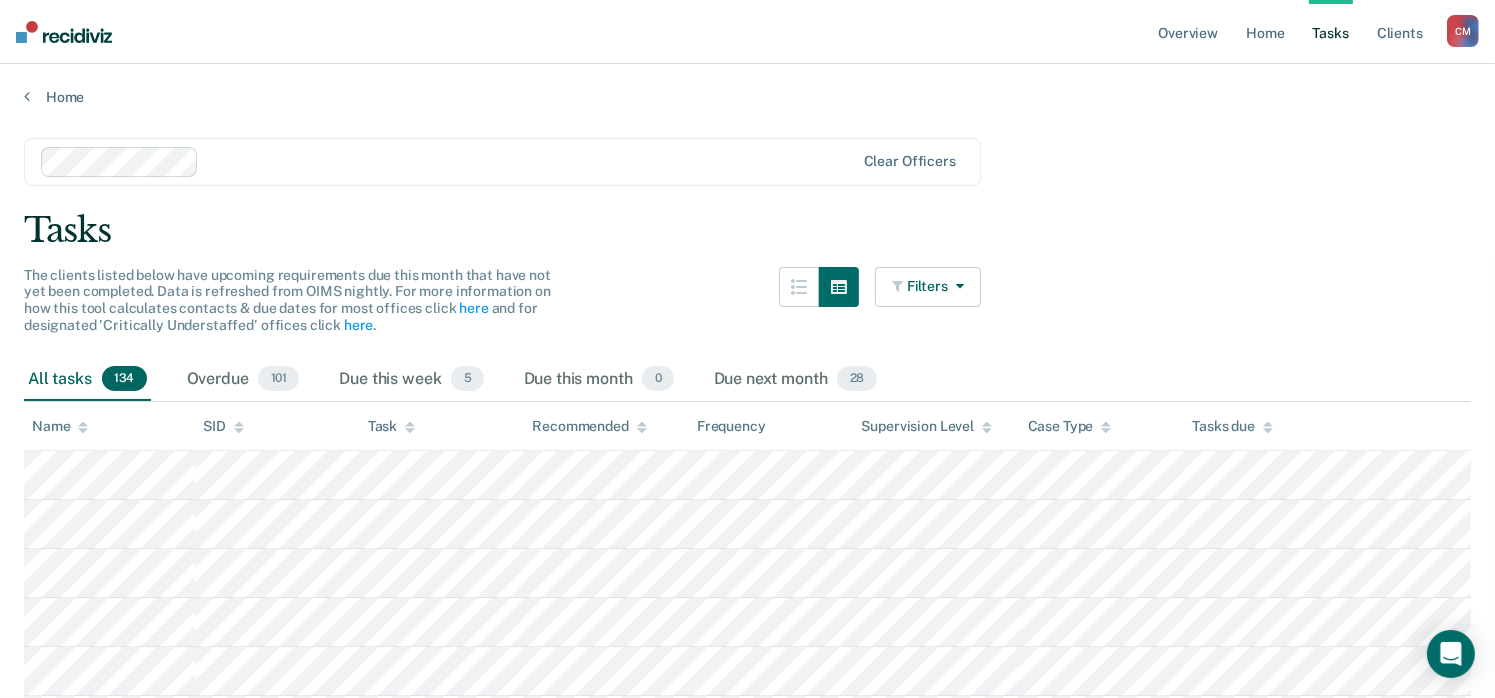 click on "Filters" at bounding box center (928, 287) 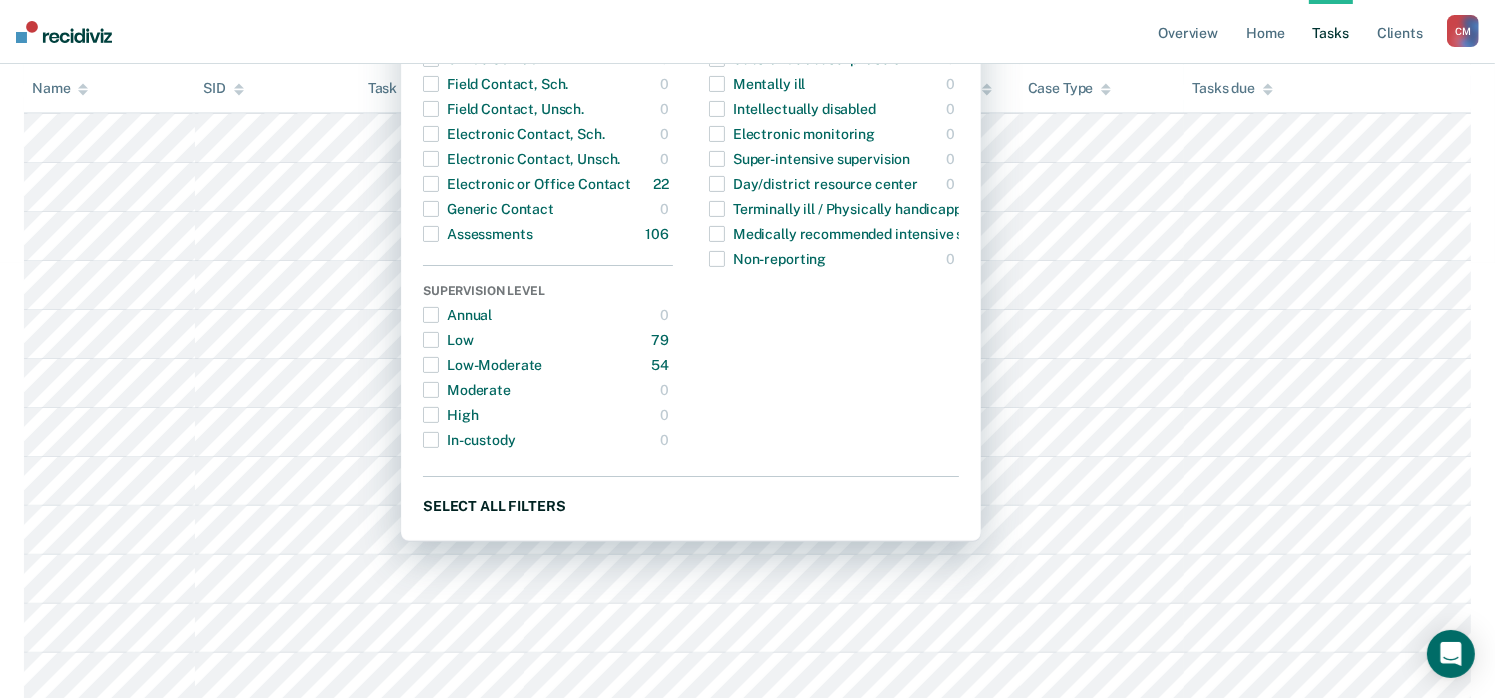 scroll, scrollTop: 400, scrollLeft: 0, axis: vertical 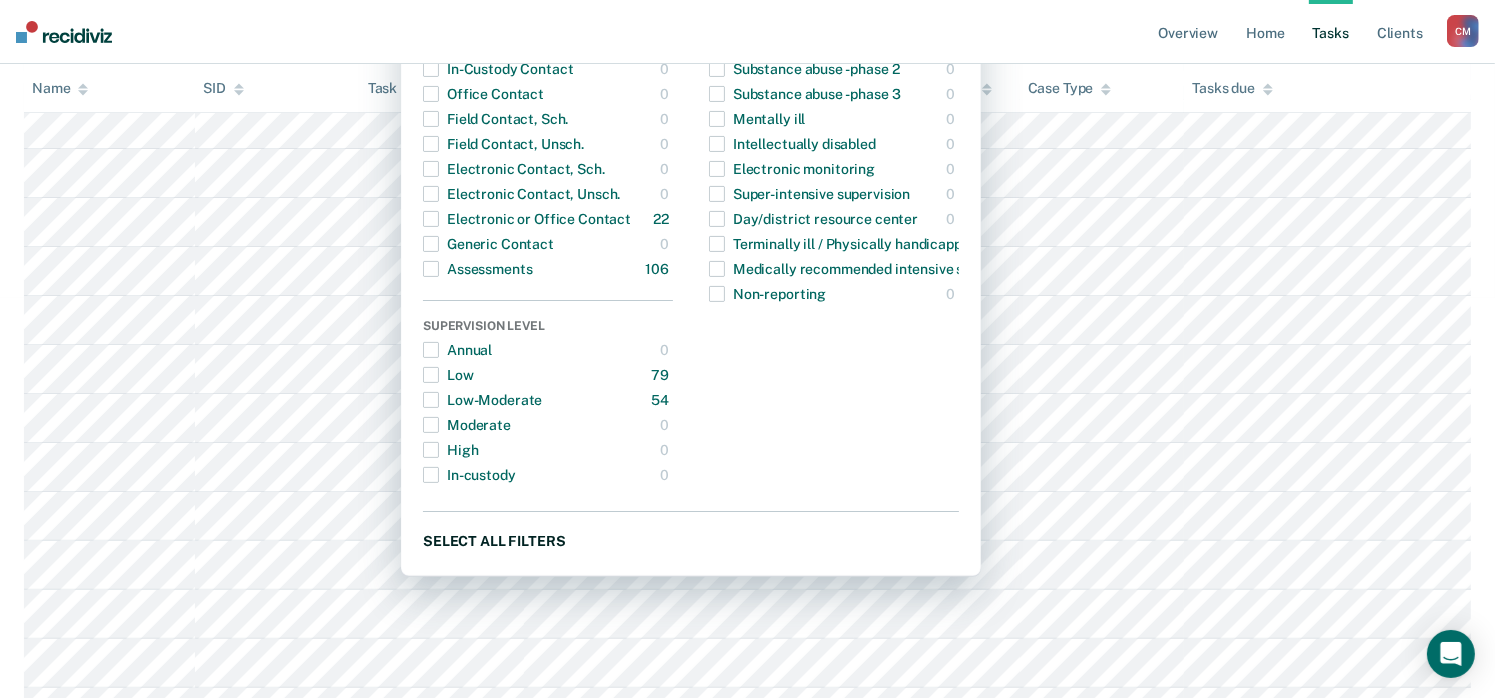 click on "Select all filters" at bounding box center (691, 540) 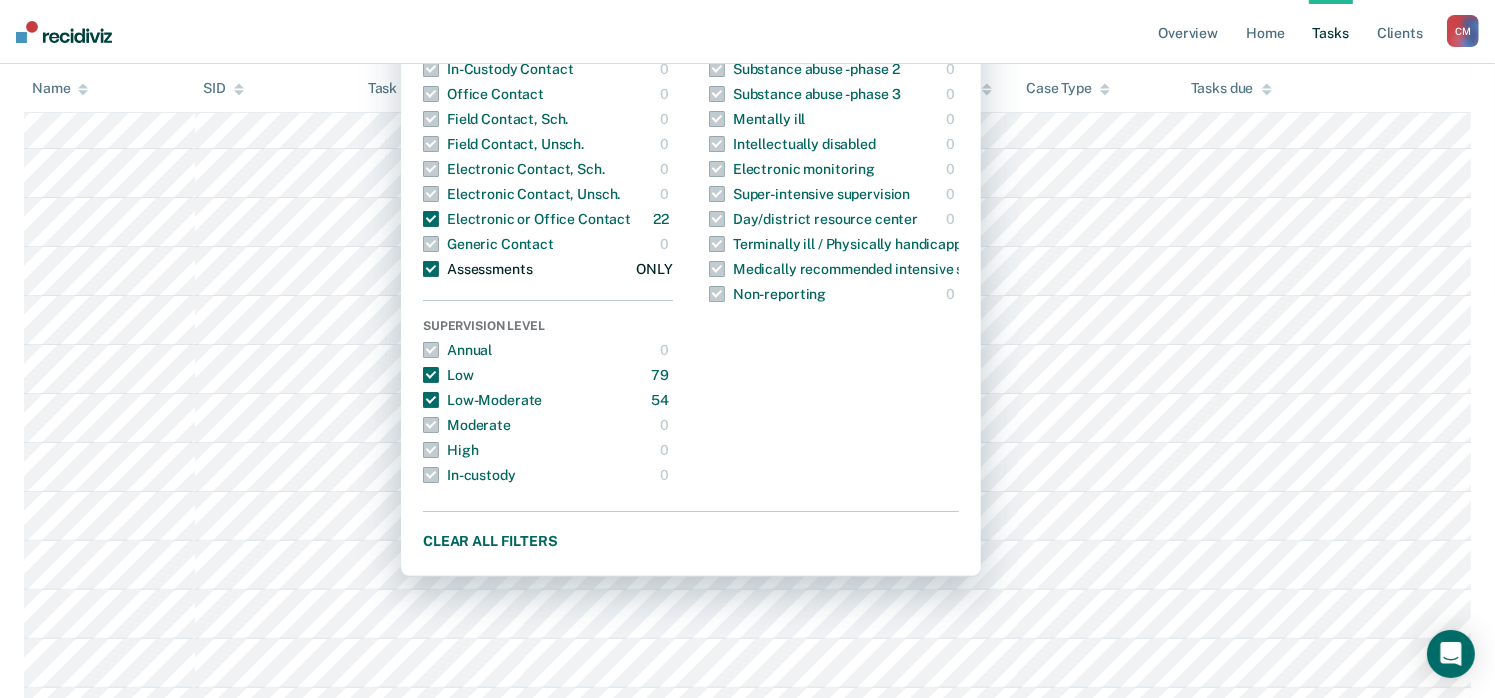 click at bounding box center [431, 269] 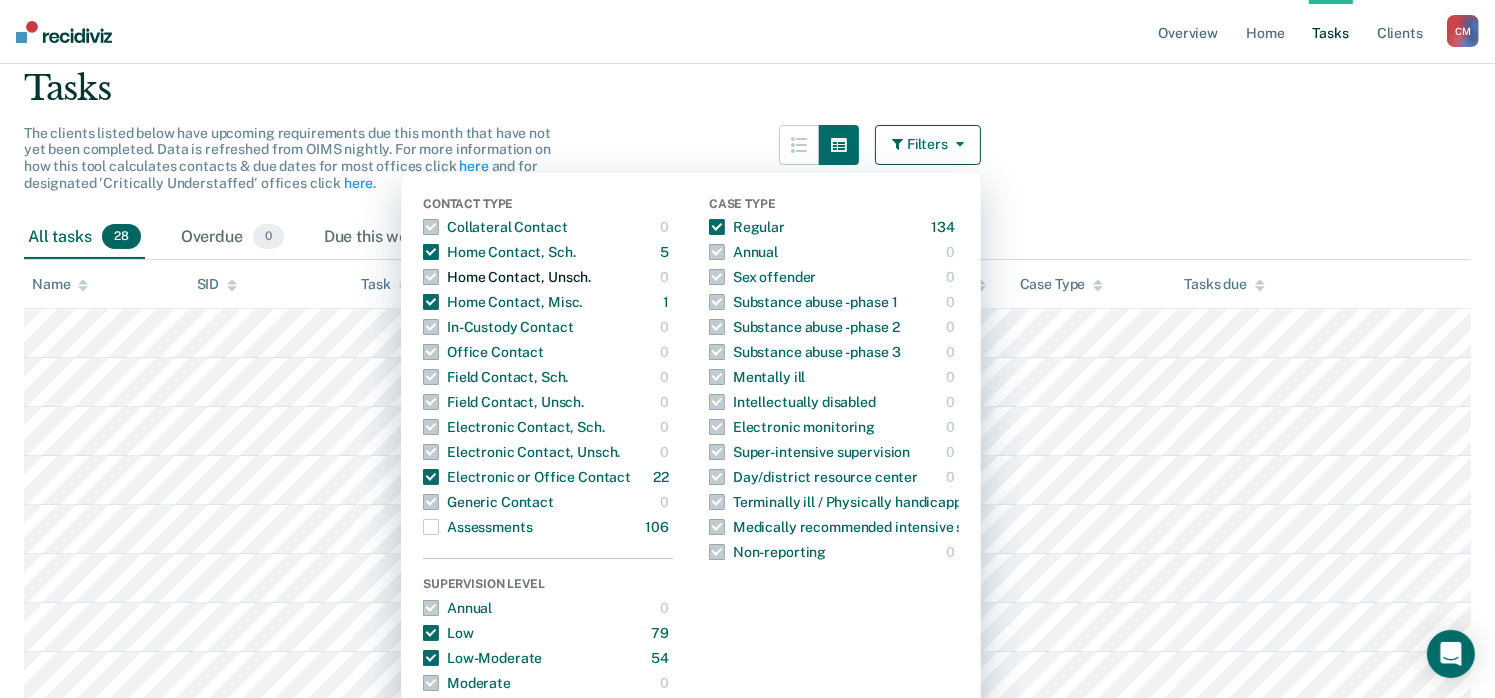 scroll, scrollTop: 0, scrollLeft: 0, axis: both 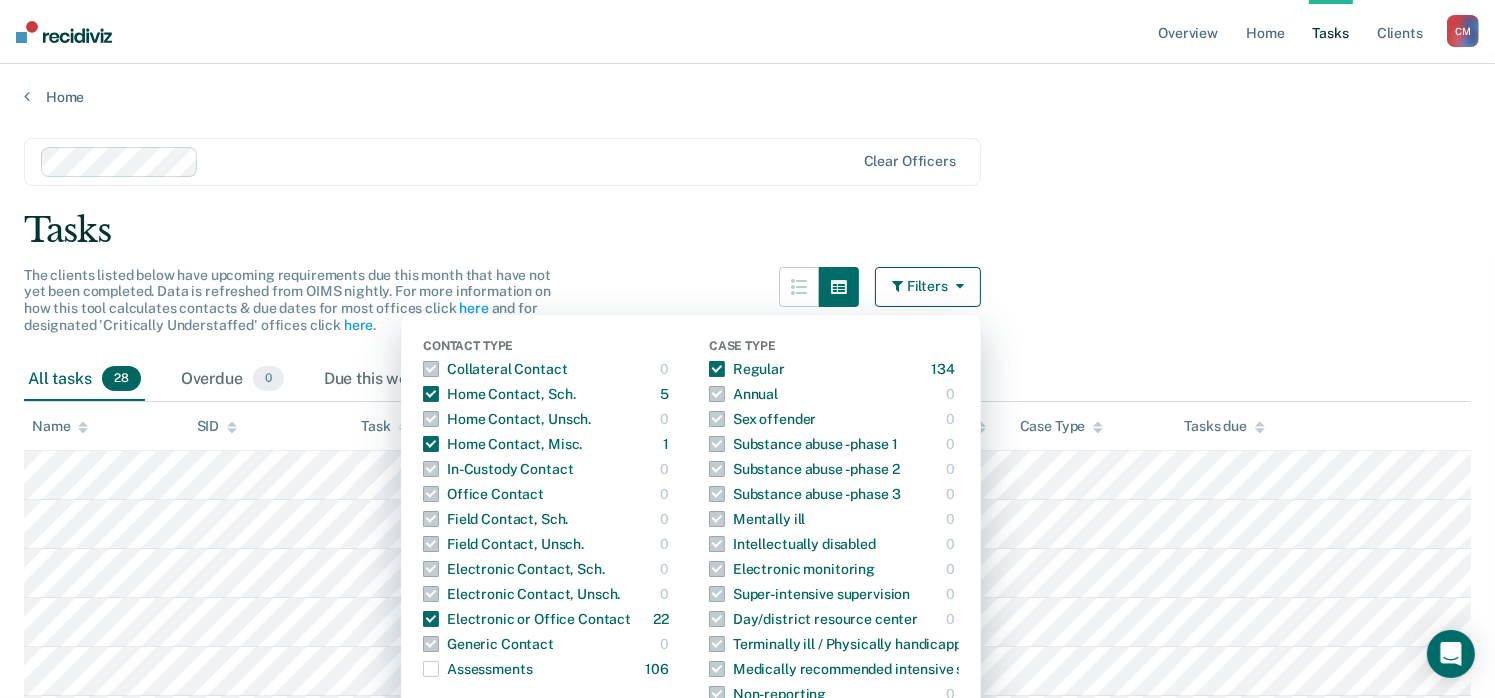 click on "Tasks" at bounding box center (747, 230) 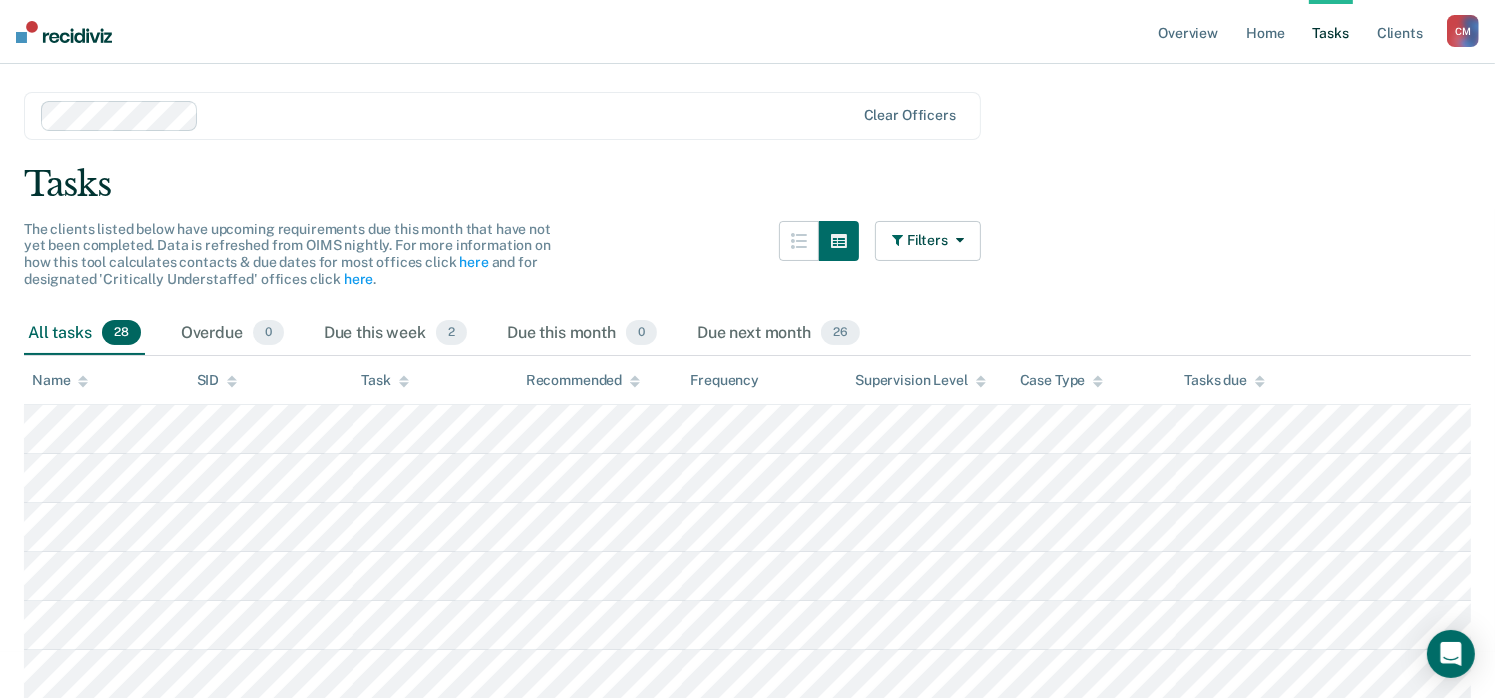 scroll, scrollTop: 0, scrollLeft: 0, axis: both 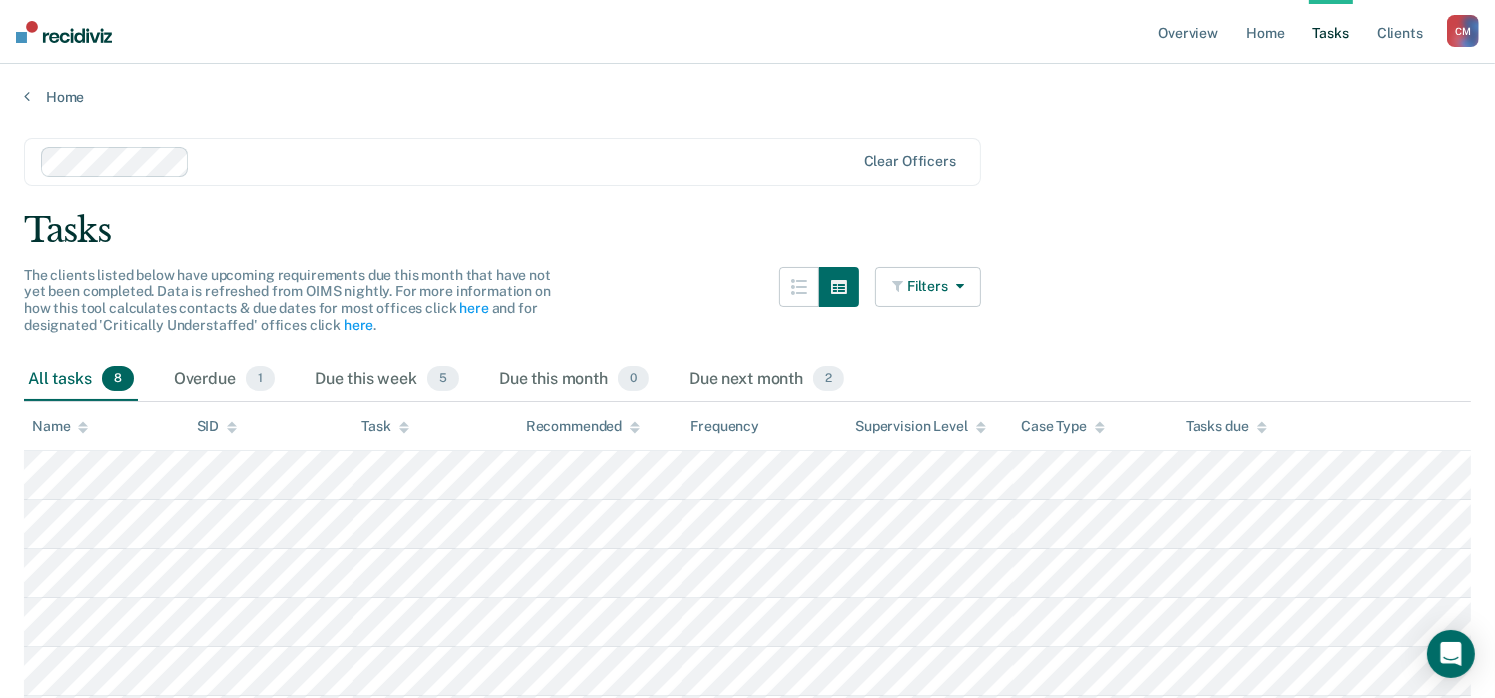 click on "Filters" at bounding box center [928, 287] 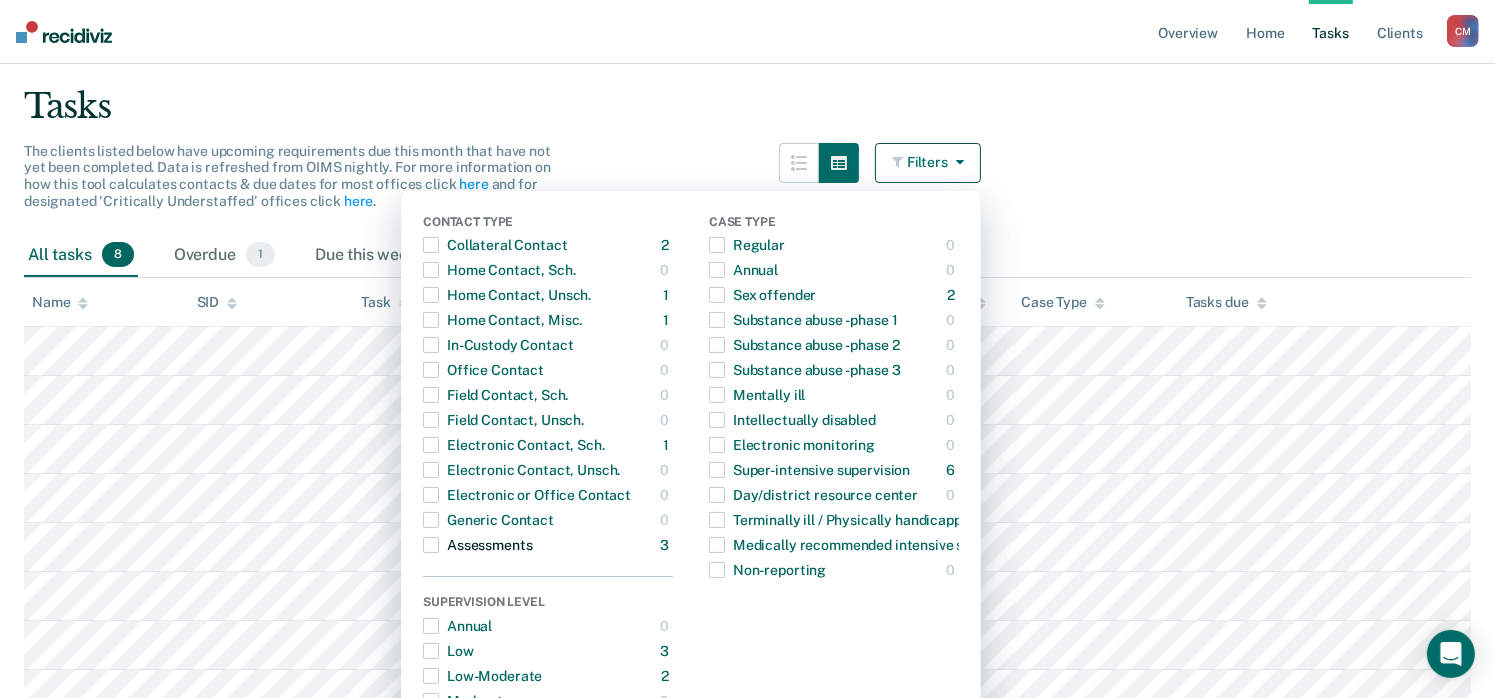 scroll, scrollTop: 277, scrollLeft: 0, axis: vertical 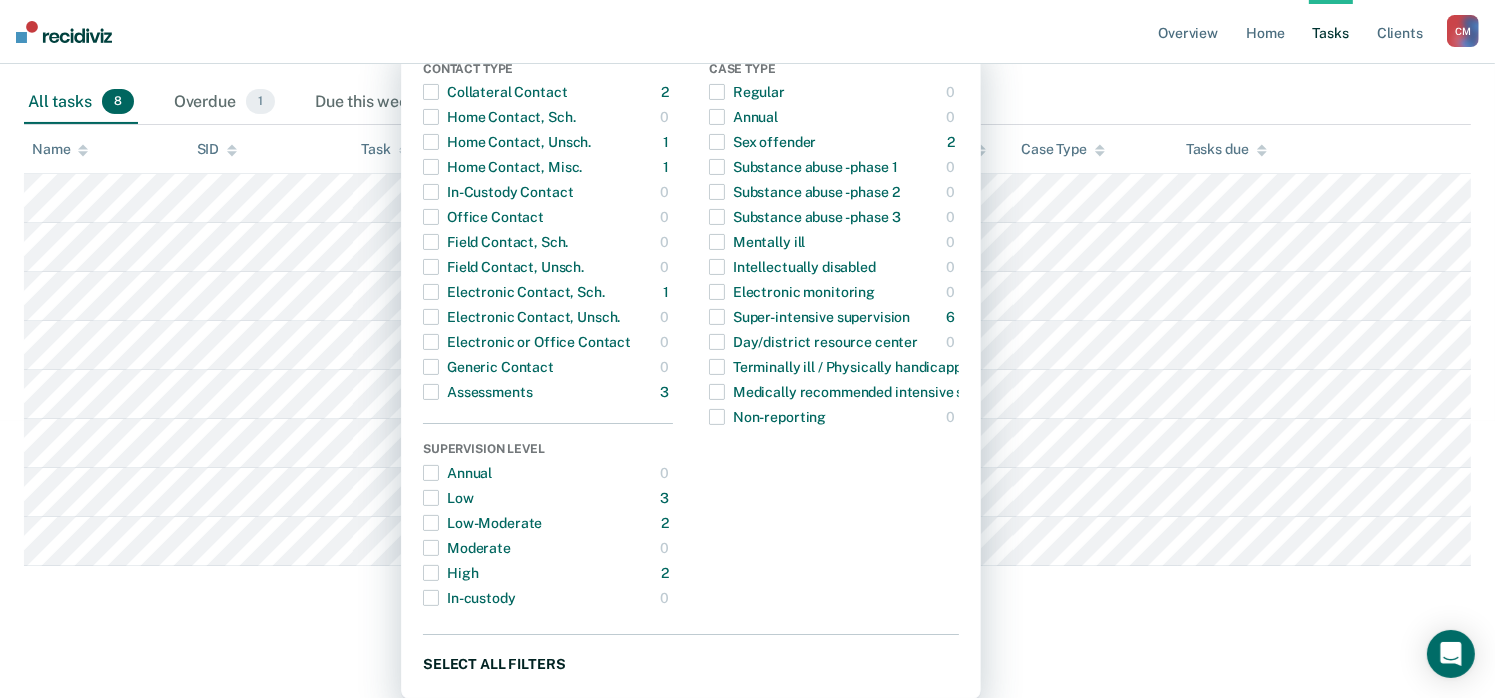 click on "Select all filters" at bounding box center [691, 663] 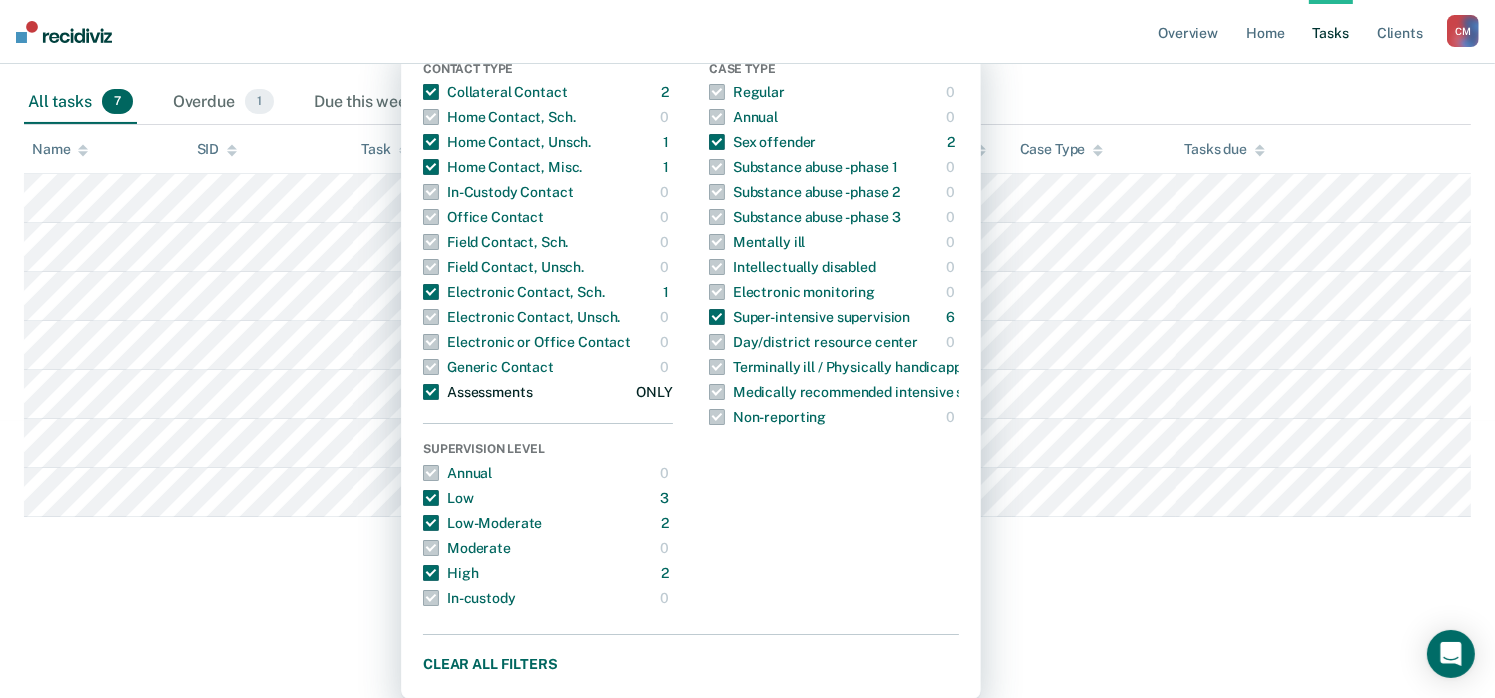 click on "Assessments" at bounding box center [477, 392] 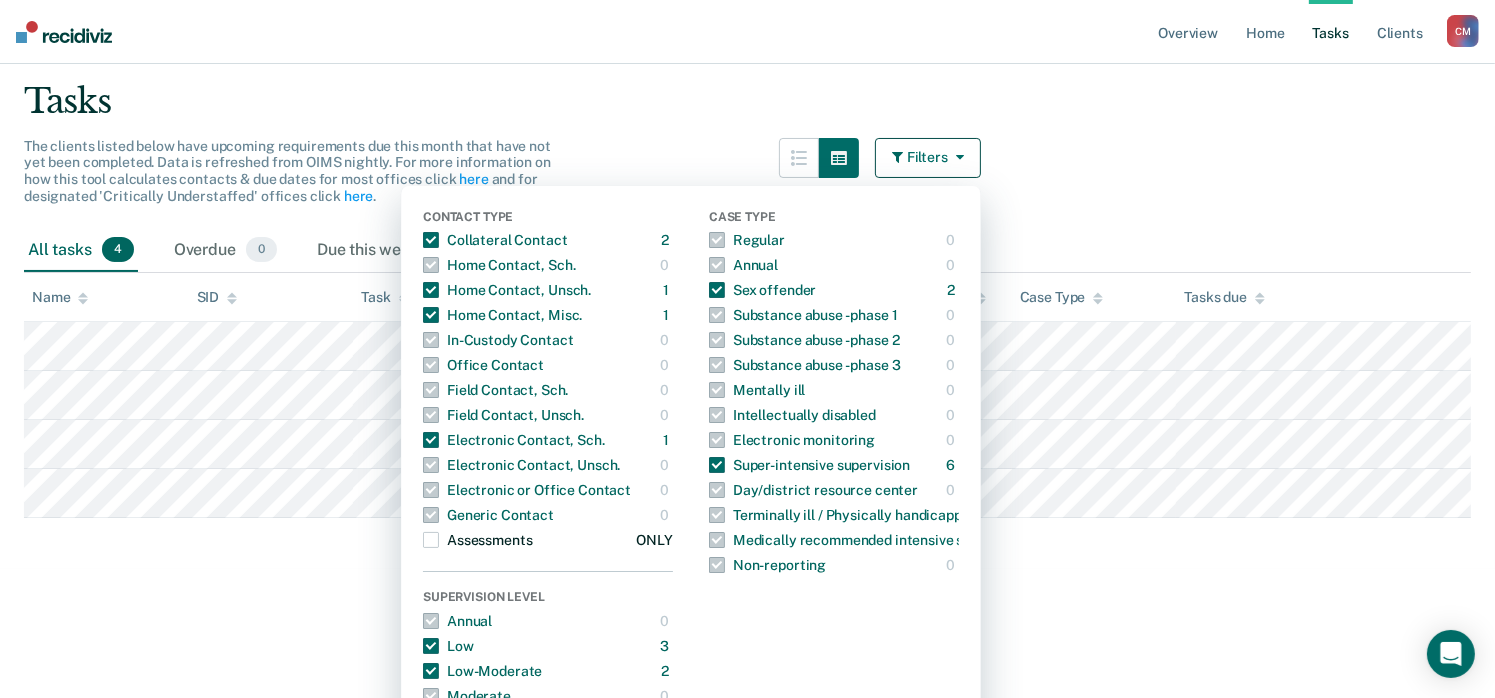 scroll, scrollTop: 77, scrollLeft: 0, axis: vertical 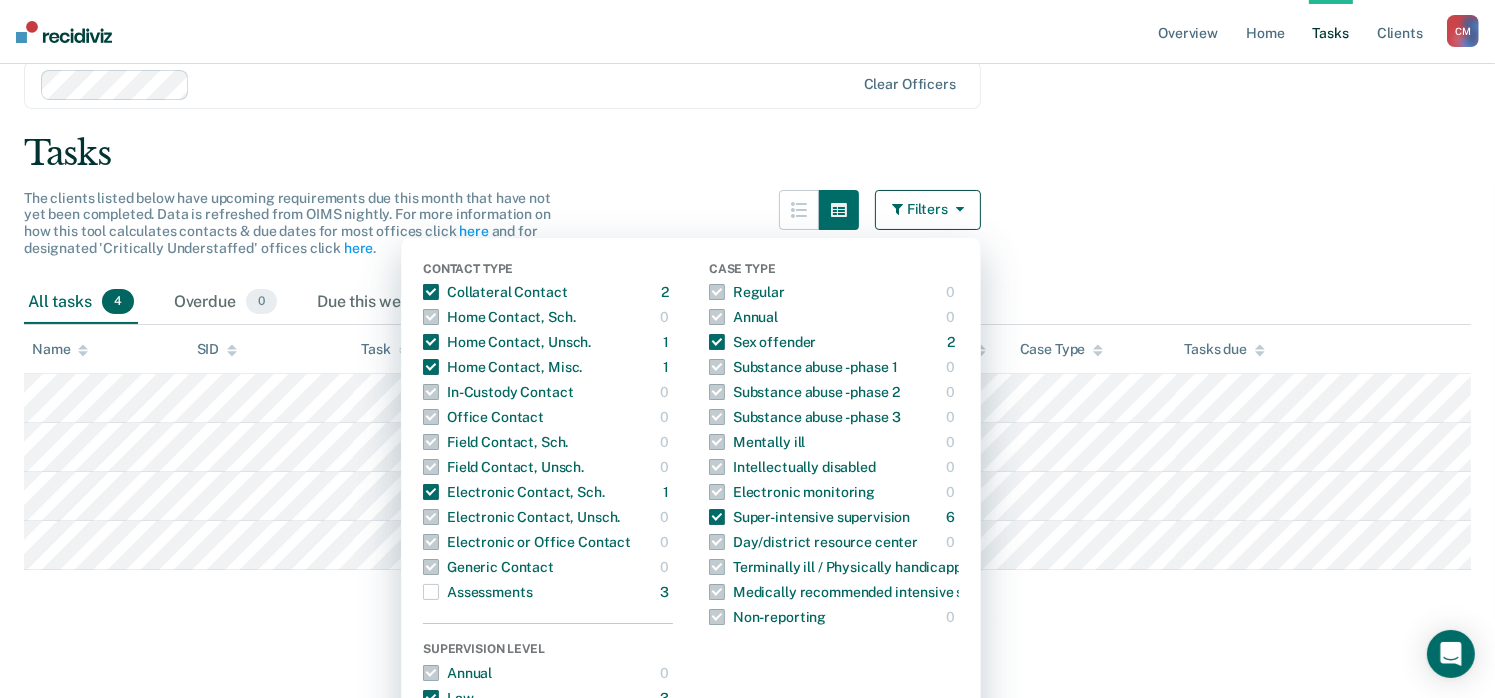 click on "Clear   officers Tasks The clients listed below have upcoming requirements due this month that have not yet been completed. Data is refreshed from OIMS nightly. For more information on how this tool calculates contacts & due dates for most offices click   here   and for designated 'Critically Understaffed' offices click   here .  Filters Contact Type Collateral Contact 2 ONLY Home Contact, Sch. 0 ONLY Home Contact, Unsch. 1 ONLY Home Contact, Misc. 1 ONLY In-Custody Contact 0 ONLY Office Contact 0 ONLY Field Contact, Sch. 0 ONLY Field Contact, Unsch. 0 ONLY Electronic Contact, Sch. 1 ONLY Electronic Contact, Unsch. 0 ONLY Electronic or Office Contact 0 ONLY Generic Contact 0 ONLY Assessments 3 ONLY Supervision Level Annual 0 ONLY Low 3 ONLY Low-Moderate 2 ONLY Moderate 0 ONLY High 2 ONLY In-custody 0 ONLY Case Type Regular 0 ONLY Annual 0 ONLY Sex offender 2 ONLY Substance abuse - phase 1 0 ONLY Substance abuse - phase 2 0 ONLY Substance abuse - phase 3 0 ONLY Mentally ill 0 ONLY Intellectually disabled 0 0 6" at bounding box center (747, 322) 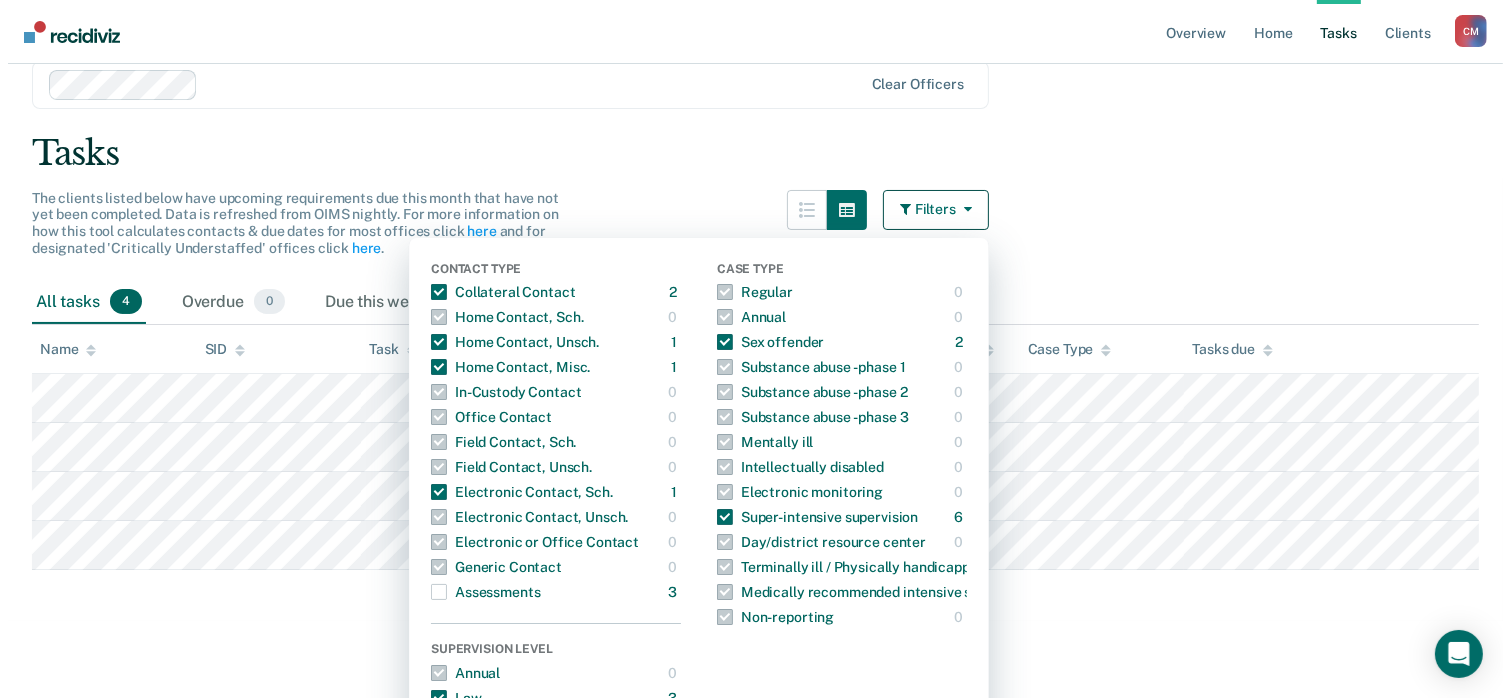 scroll, scrollTop: 0, scrollLeft: 0, axis: both 